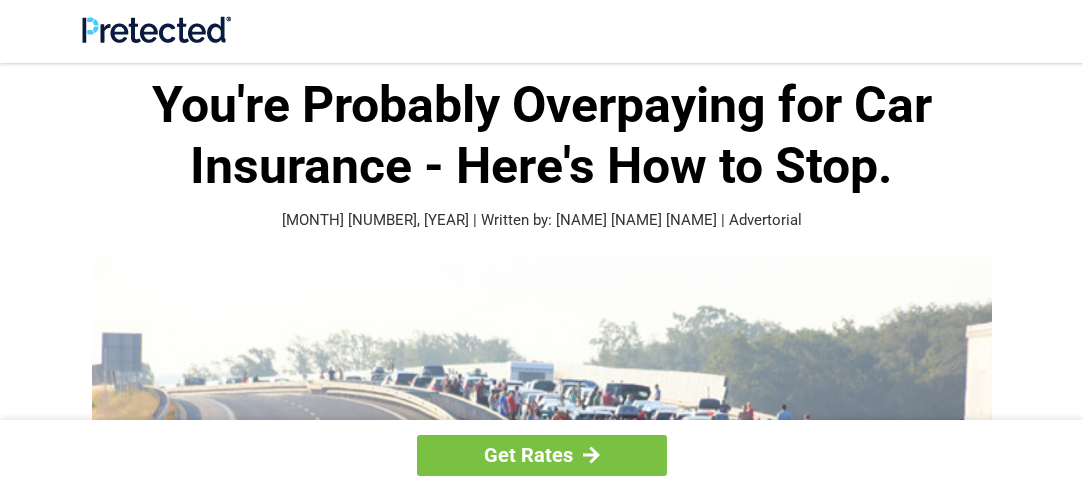 scroll, scrollTop: 0, scrollLeft: 0, axis: both 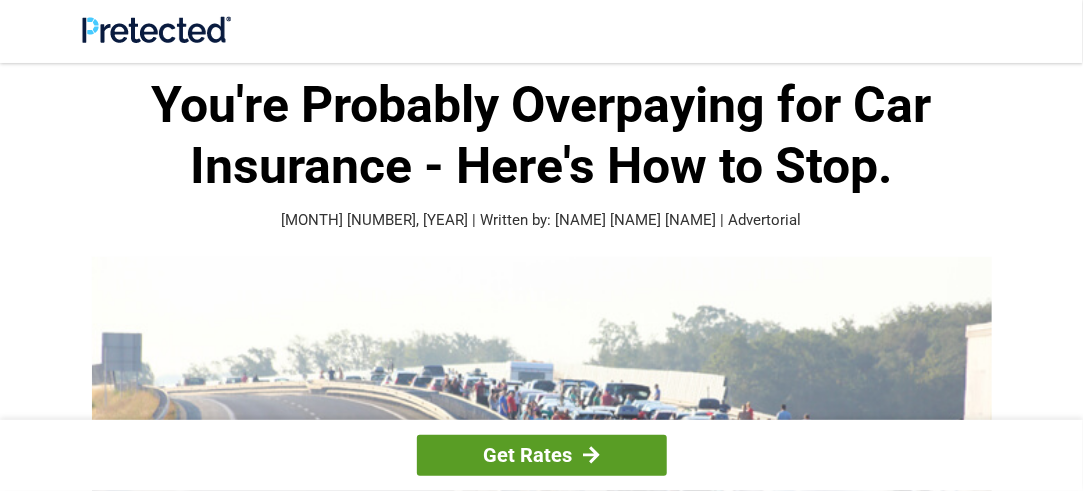 click on "Get Rates" at bounding box center [542, 455] 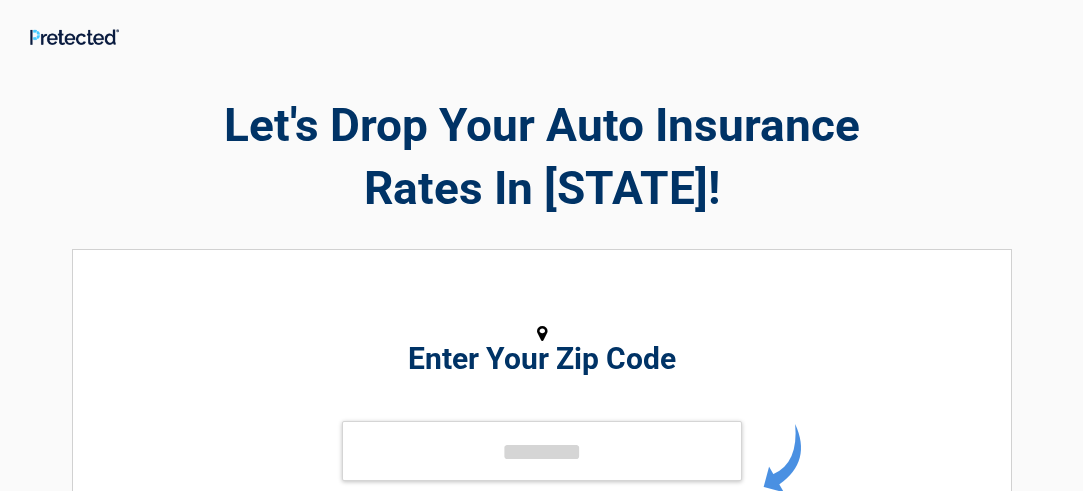 scroll, scrollTop: 0, scrollLeft: 0, axis: both 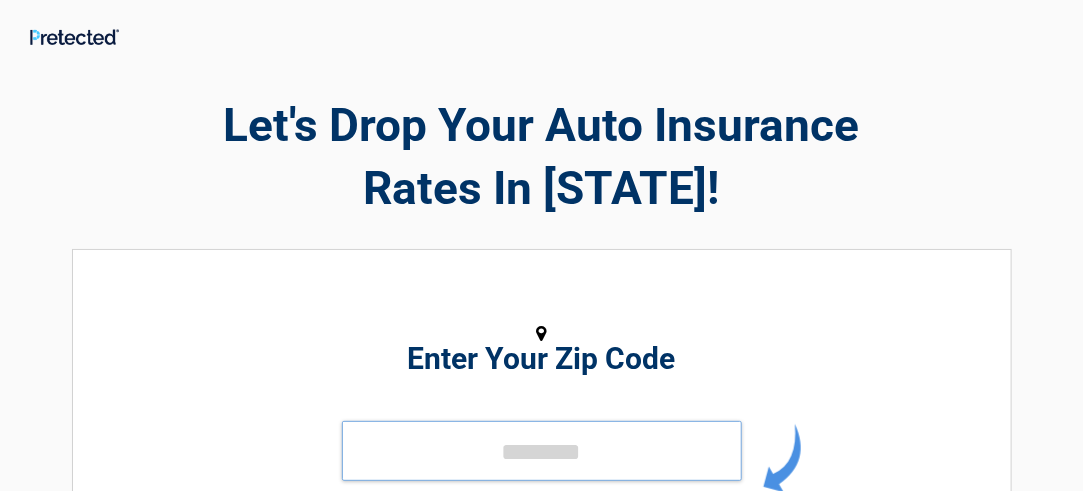 click at bounding box center [542, 451] 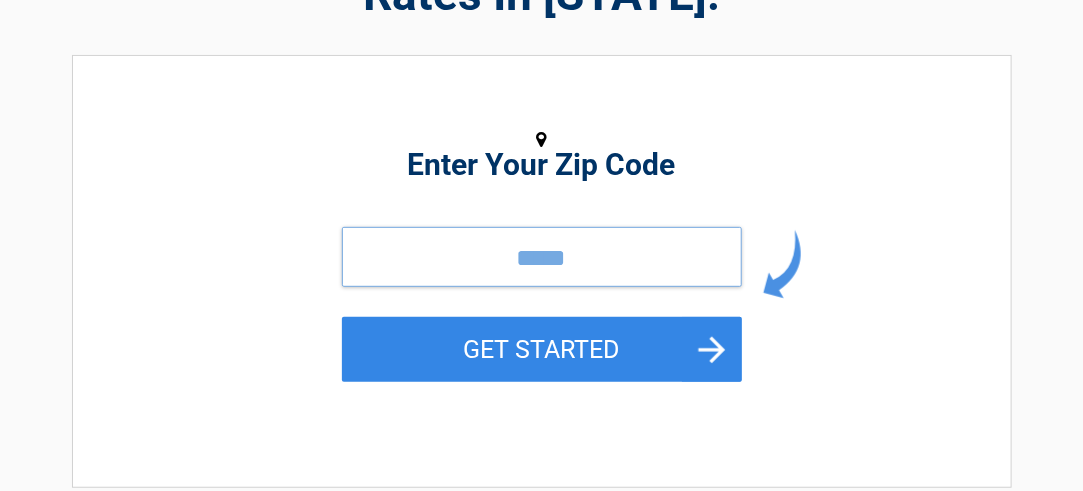 scroll, scrollTop: 260, scrollLeft: 0, axis: vertical 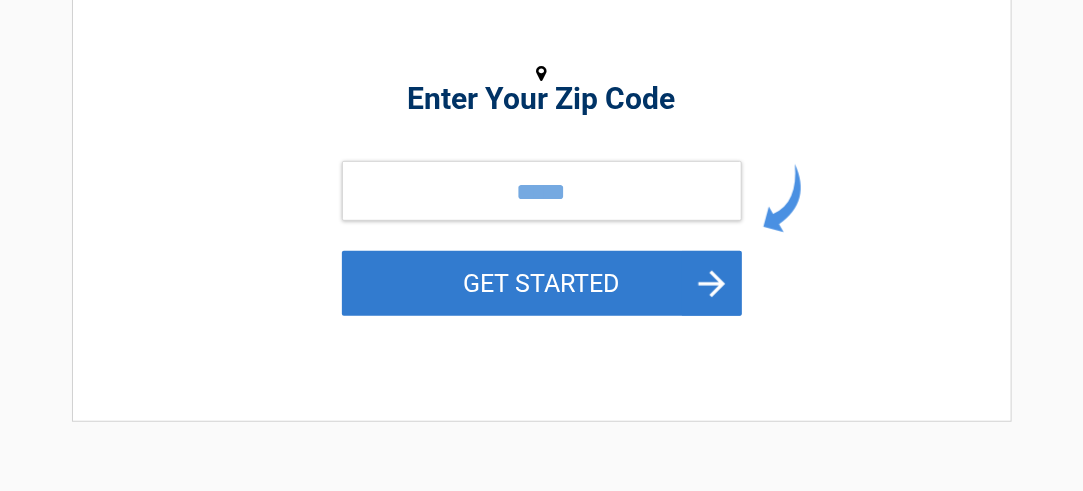 click on "GET STARTED" at bounding box center [542, 283] 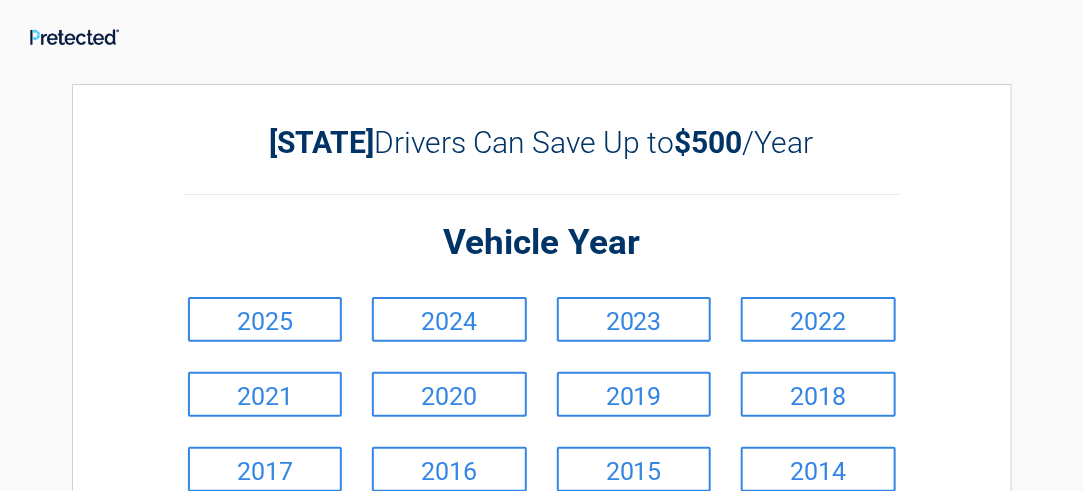 scroll, scrollTop: 0, scrollLeft: 0, axis: both 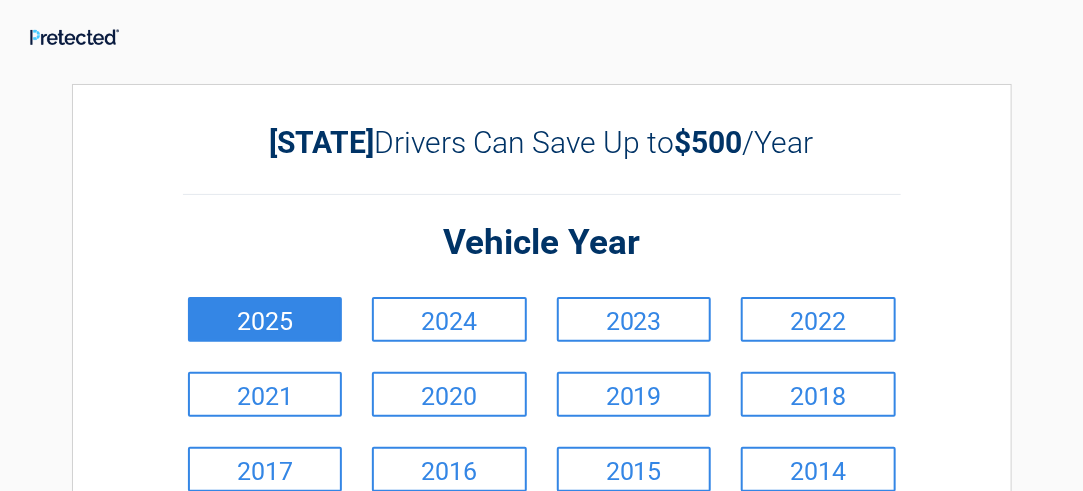 click on "2025" at bounding box center (265, 319) 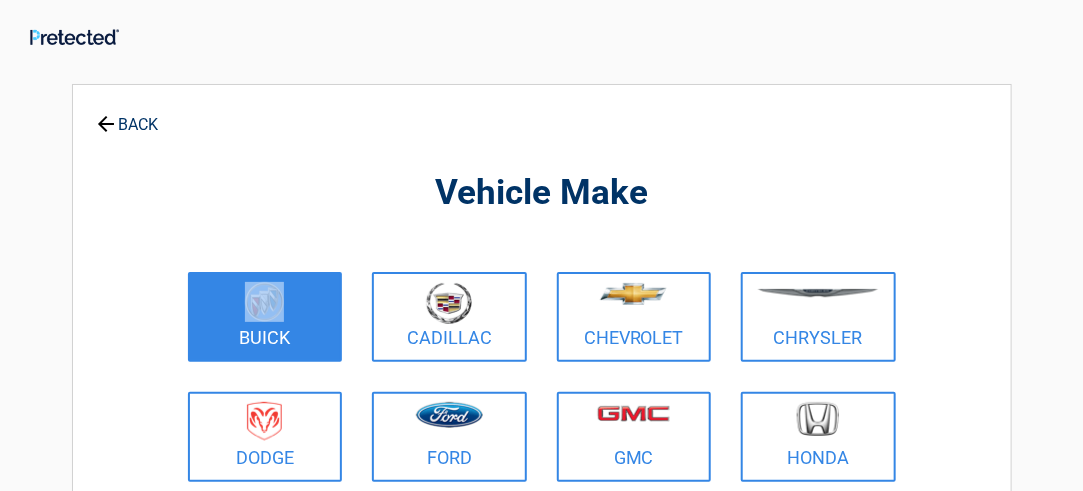 click on "Buick" at bounding box center [265, 317] 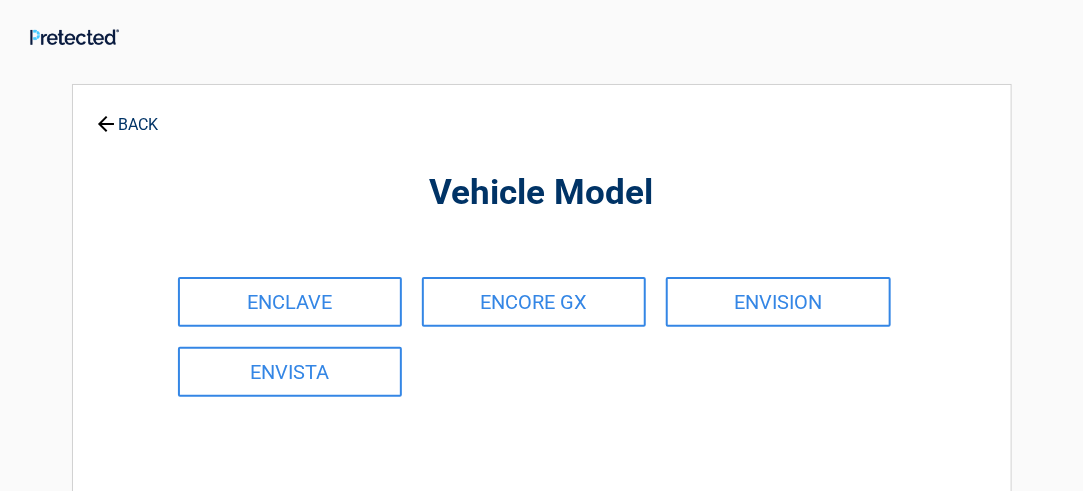 scroll, scrollTop: 0, scrollLeft: 0, axis: both 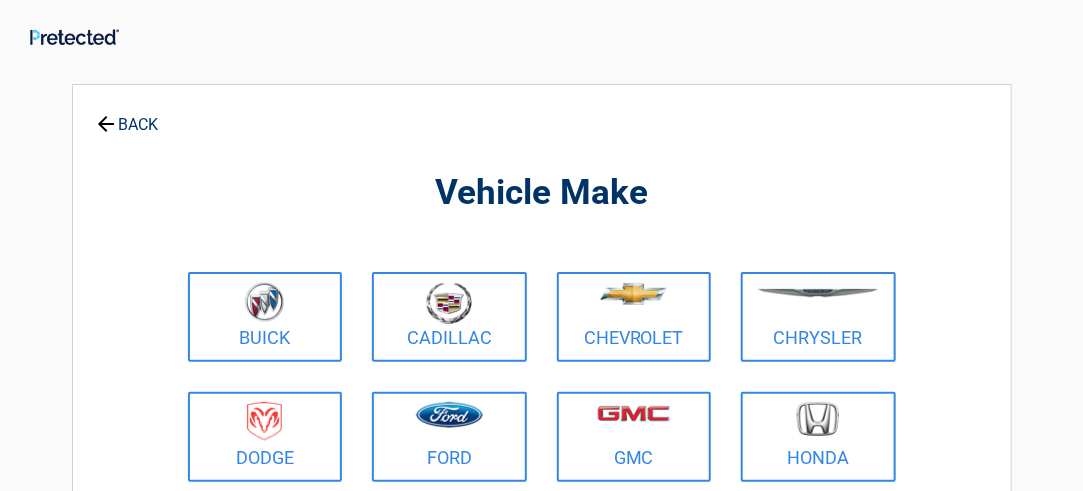 click 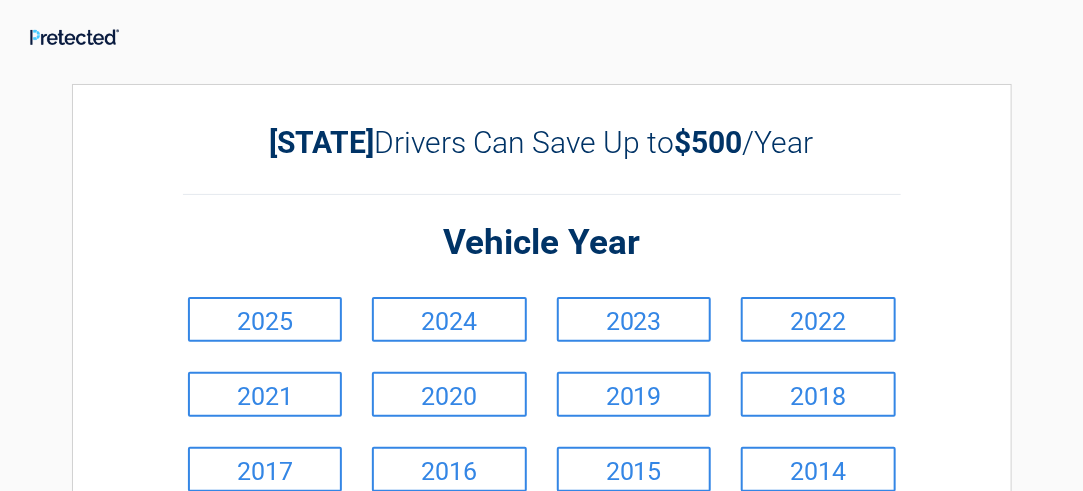 click on "**********" at bounding box center [542, 478] 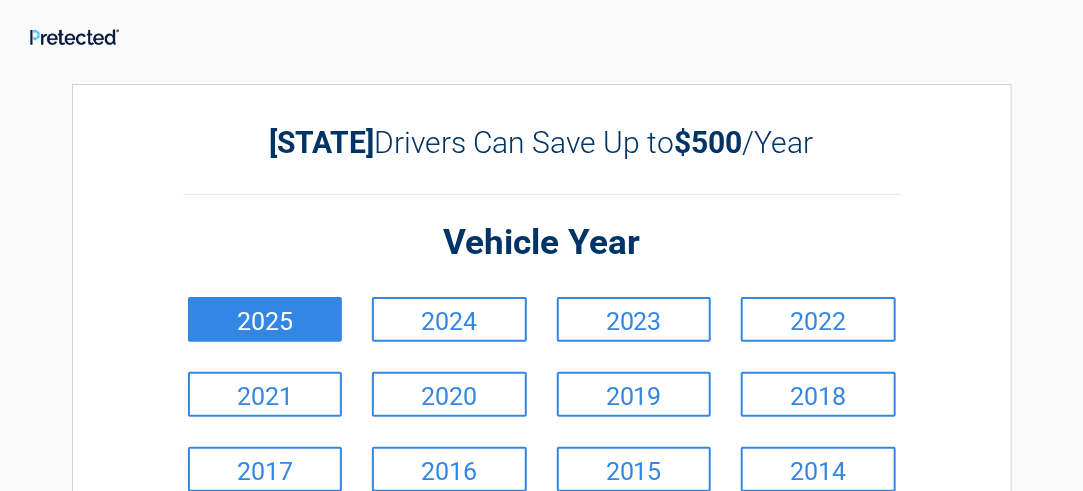 click on "2025" at bounding box center (265, 319) 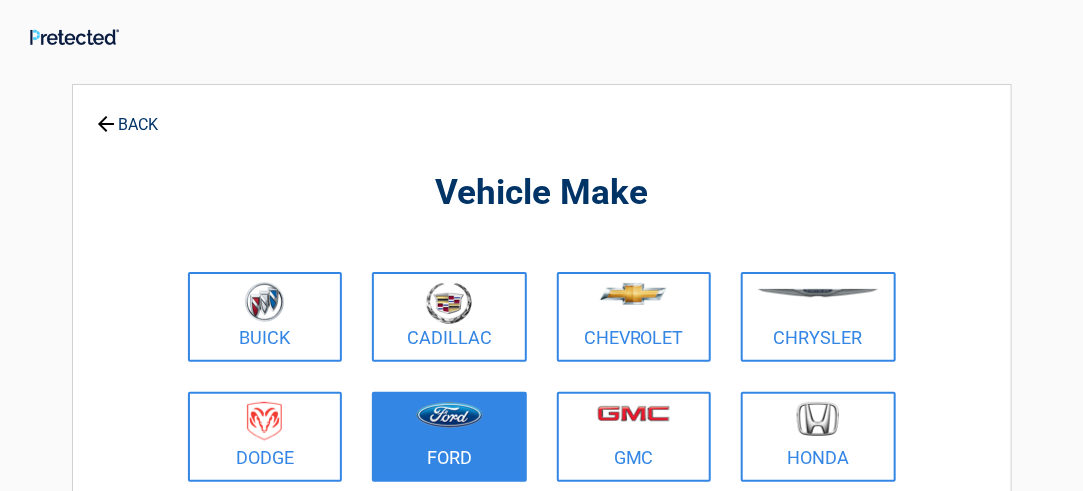 click at bounding box center (449, 424) 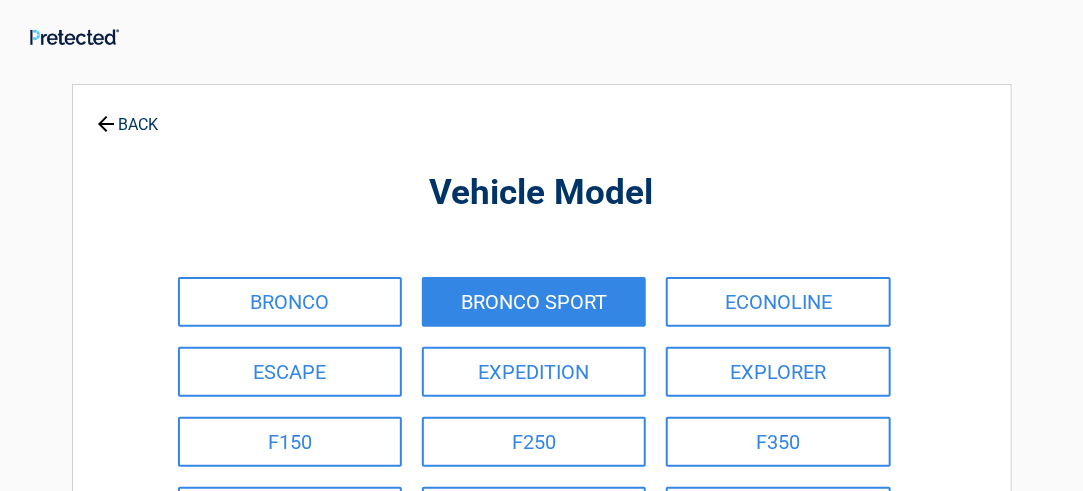 click on "BRONCO SPORT" at bounding box center (534, 302) 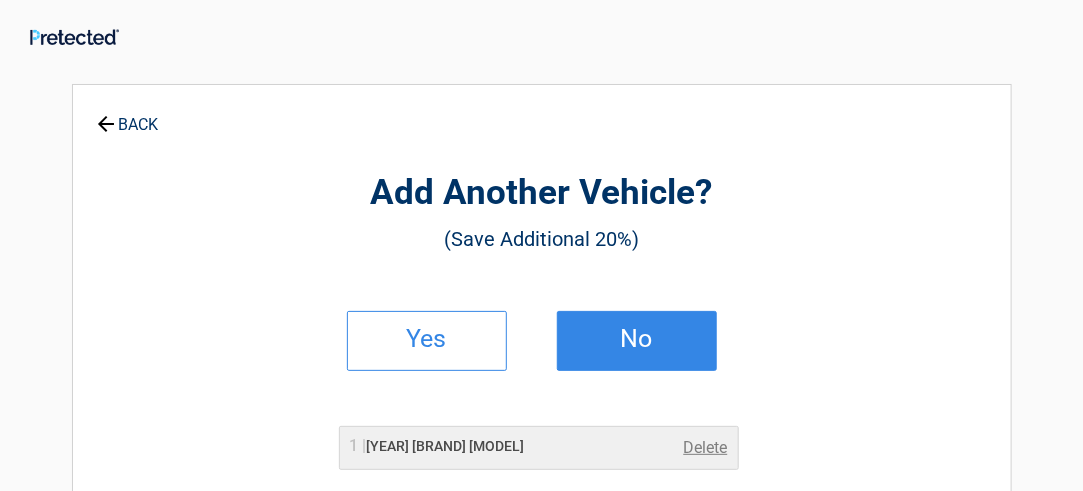 click on "No" at bounding box center (637, 341) 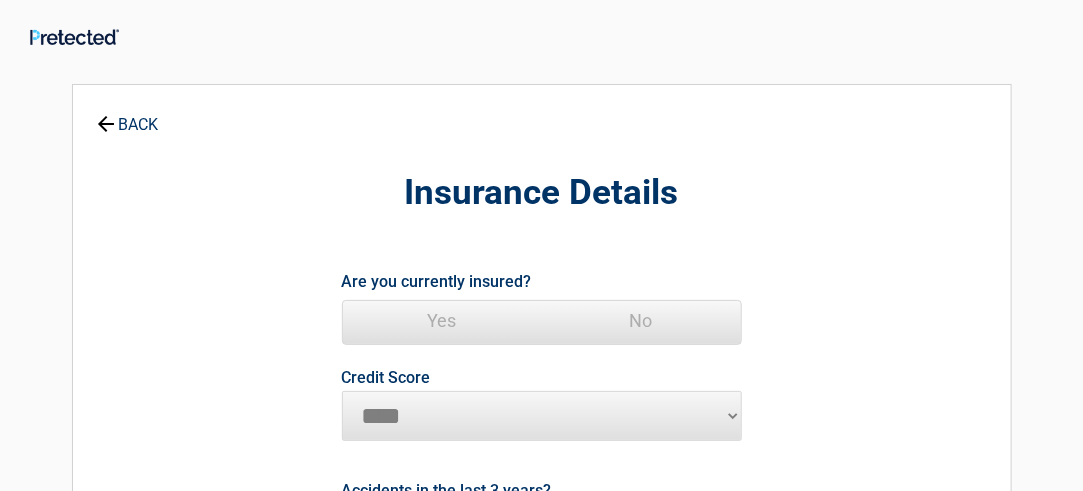 click on "Yes" at bounding box center (442, 321) 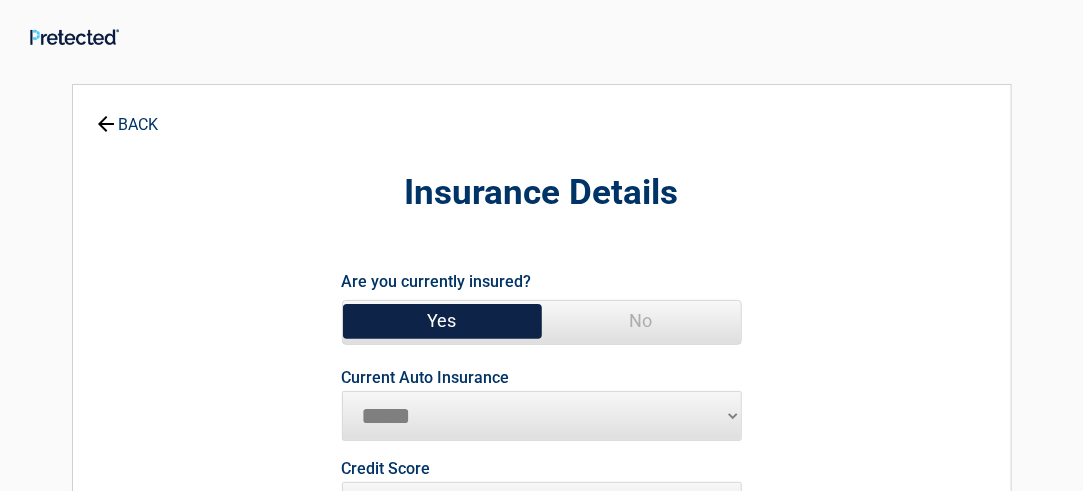 click on "**********" at bounding box center (542, 416) 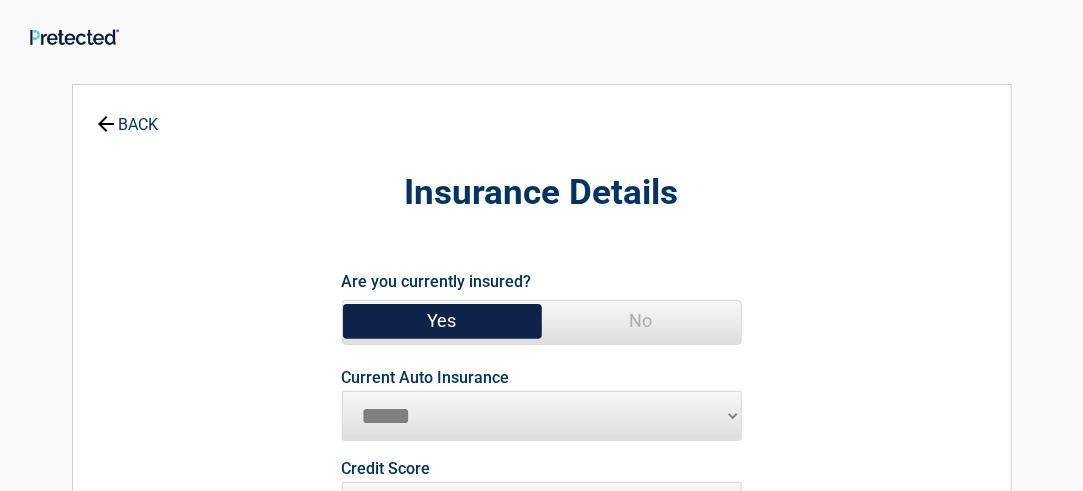 select on "**********" 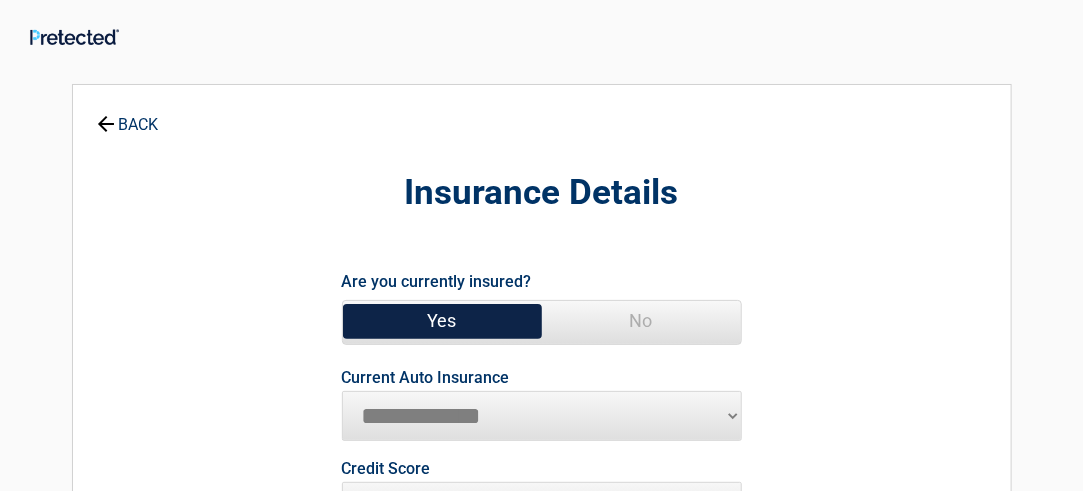 click on "**********" at bounding box center (542, 416) 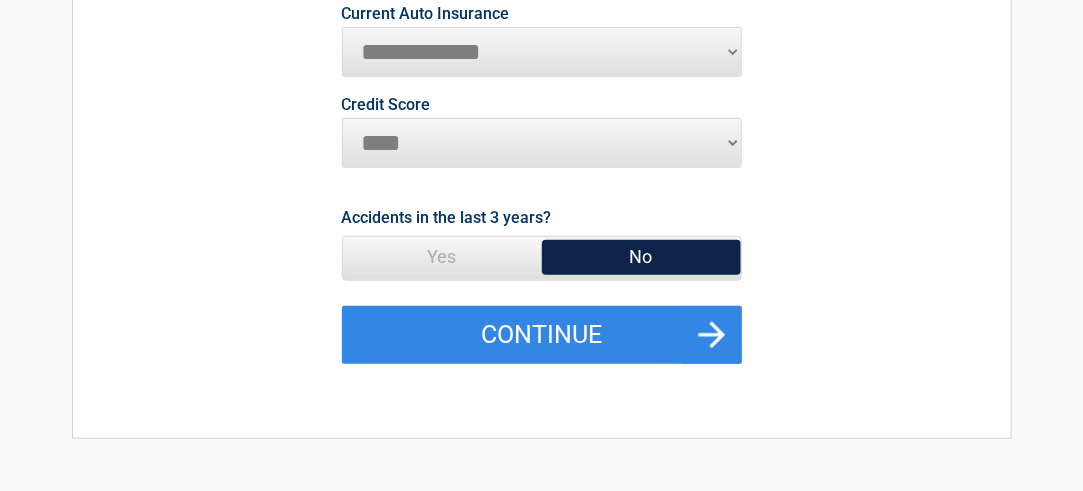scroll, scrollTop: 282, scrollLeft: 0, axis: vertical 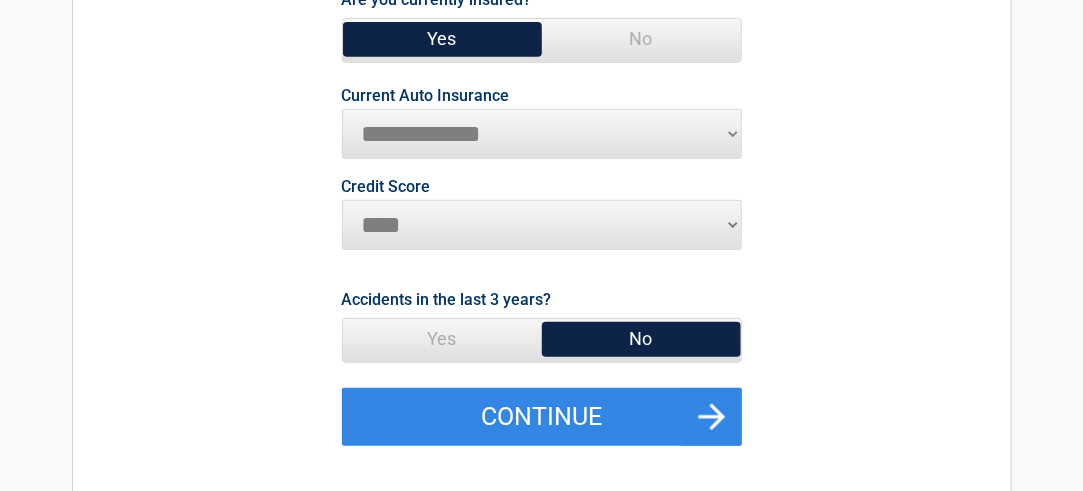 click on "*********
****
*******
****" at bounding box center [542, 225] 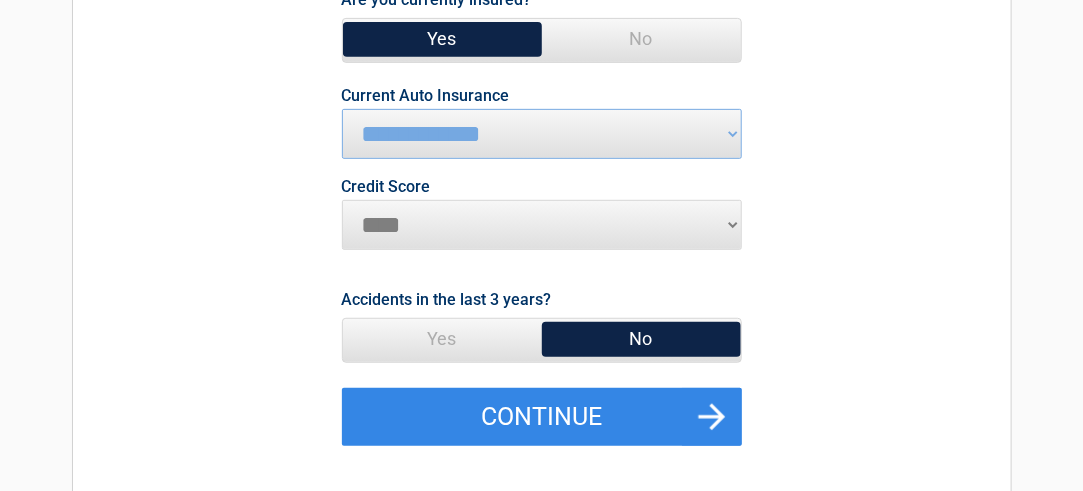 select on "*********" 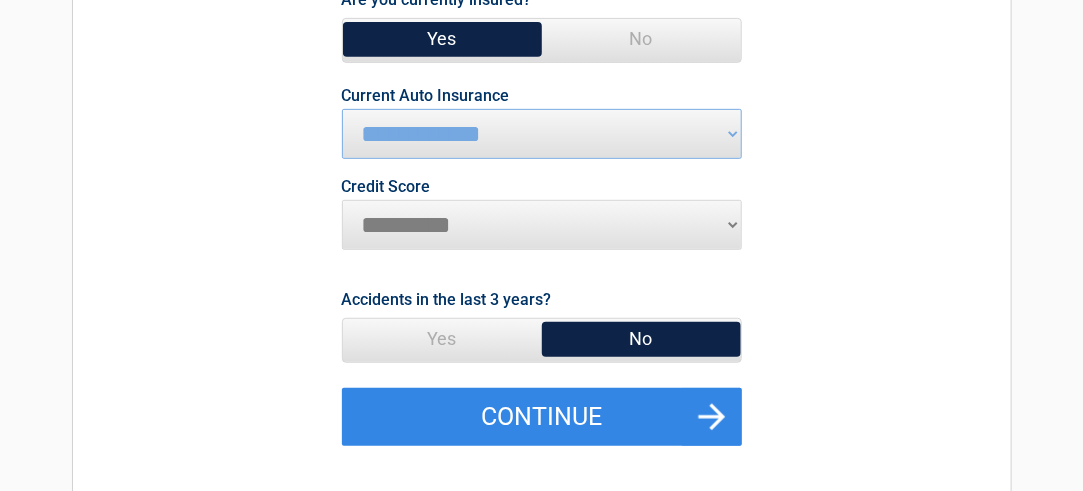click on "*********
****
*******
****" at bounding box center [542, 225] 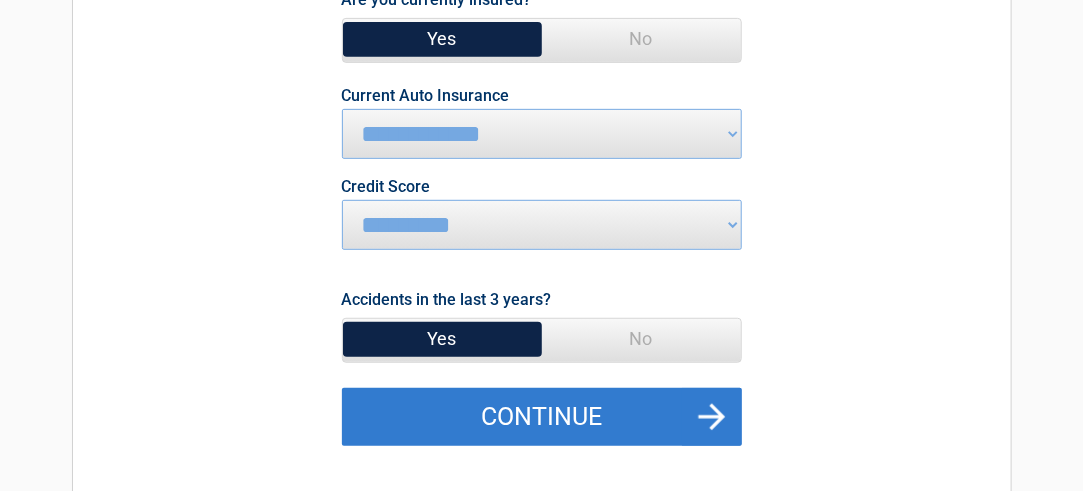 click on "Continue" at bounding box center (542, 417) 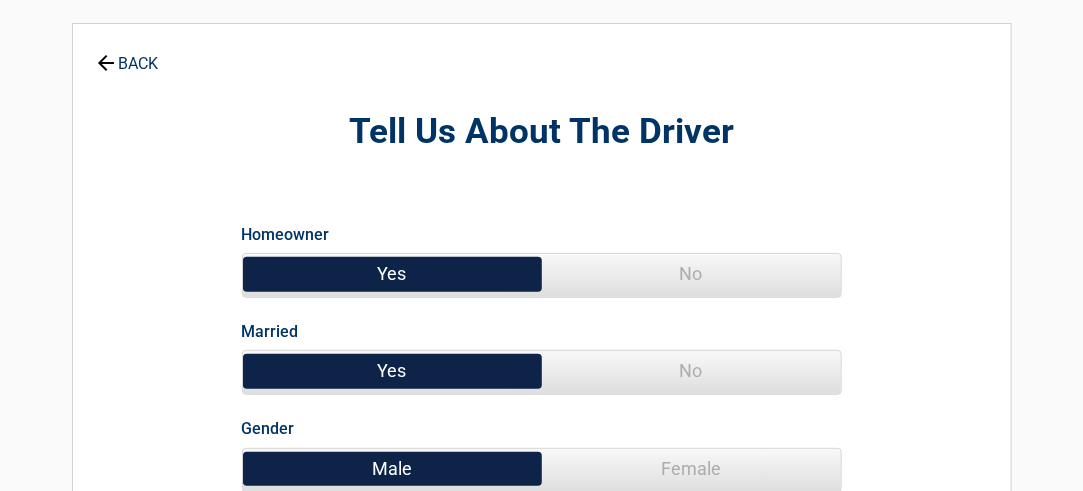 scroll, scrollTop: 0, scrollLeft: 0, axis: both 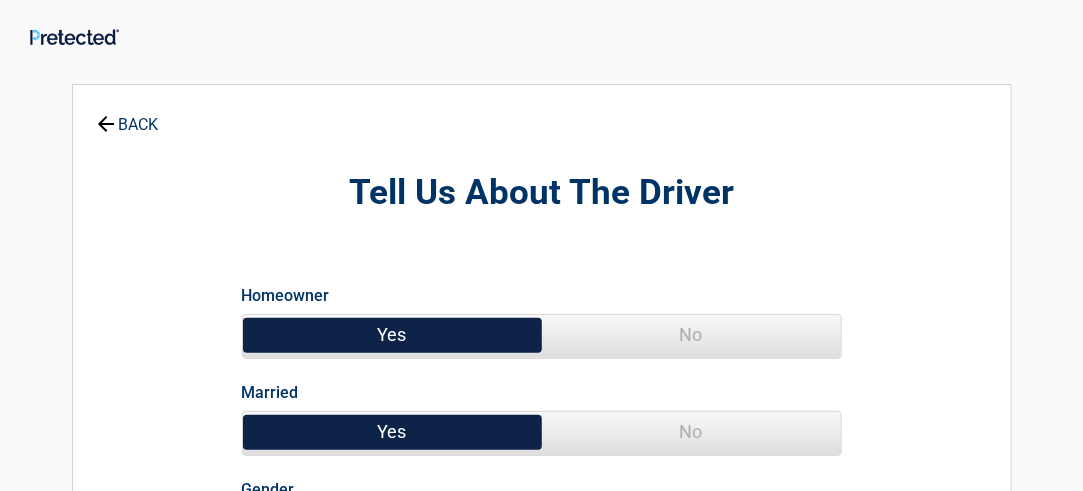 click on "Yes" at bounding box center (392, 335) 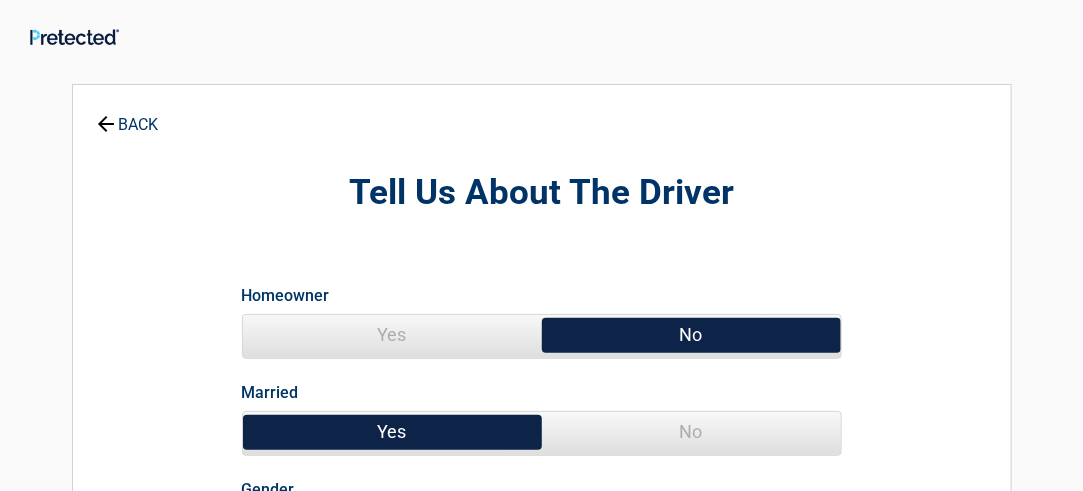 click on "Yes" at bounding box center [392, 335] 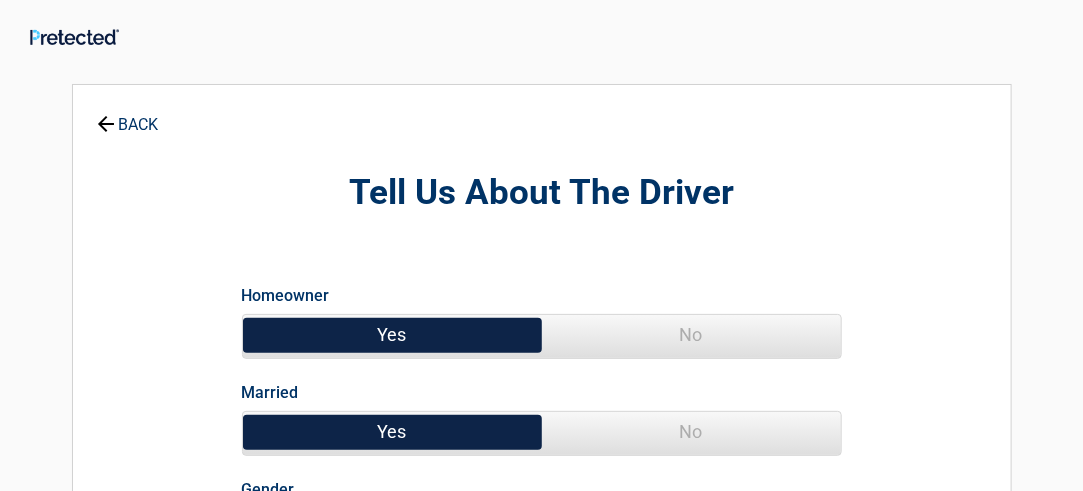 click on "Yes" at bounding box center [392, 335] 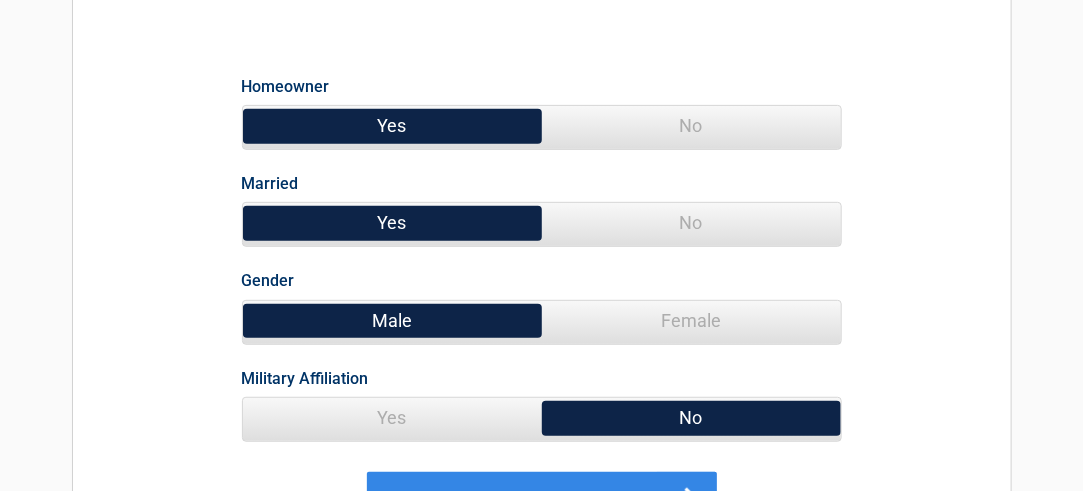 scroll, scrollTop: 226, scrollLeft: 0, axis: vertical 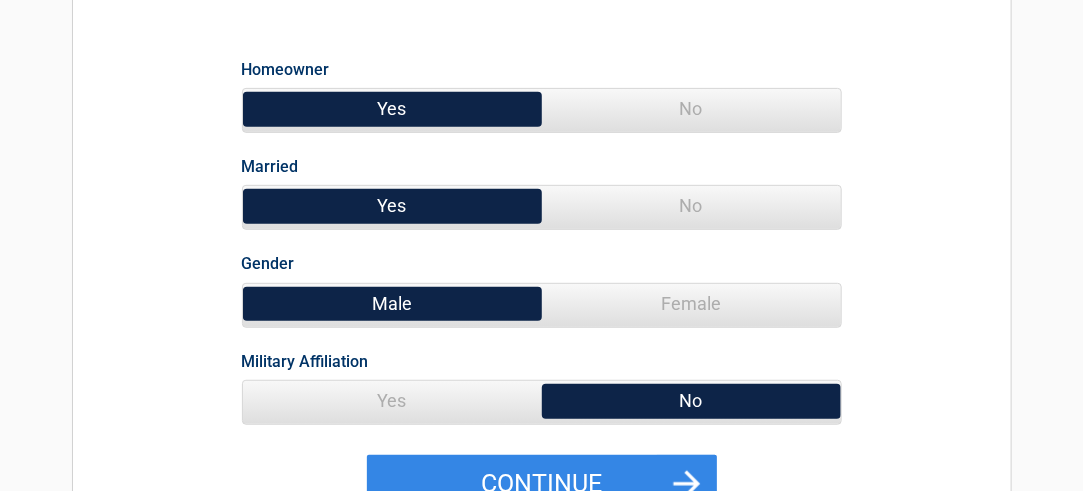 click on "Female" at bounding box center (691, 304) 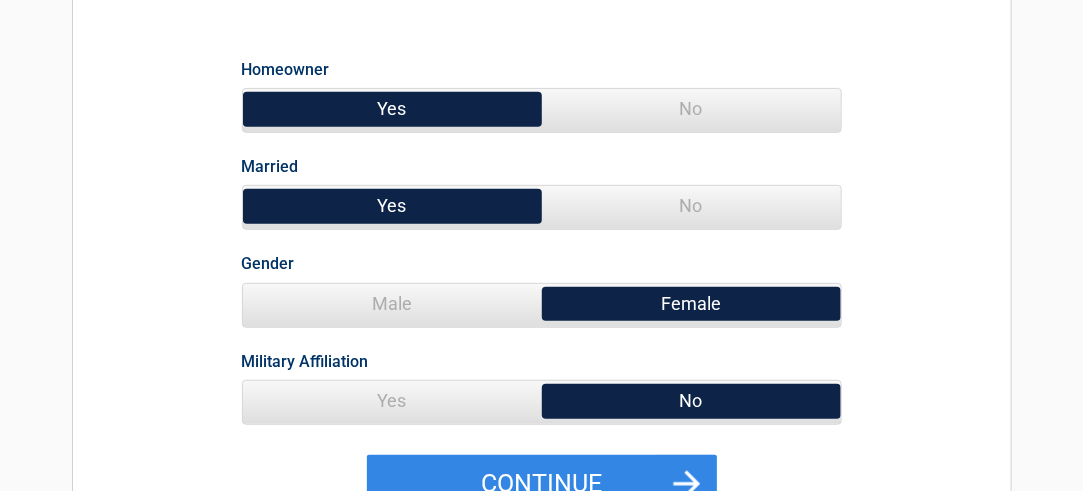 drag, startPoint x: 414, startPoint y: 107, endPoint x: 401, endPoint y: 135, distance: 30.870699 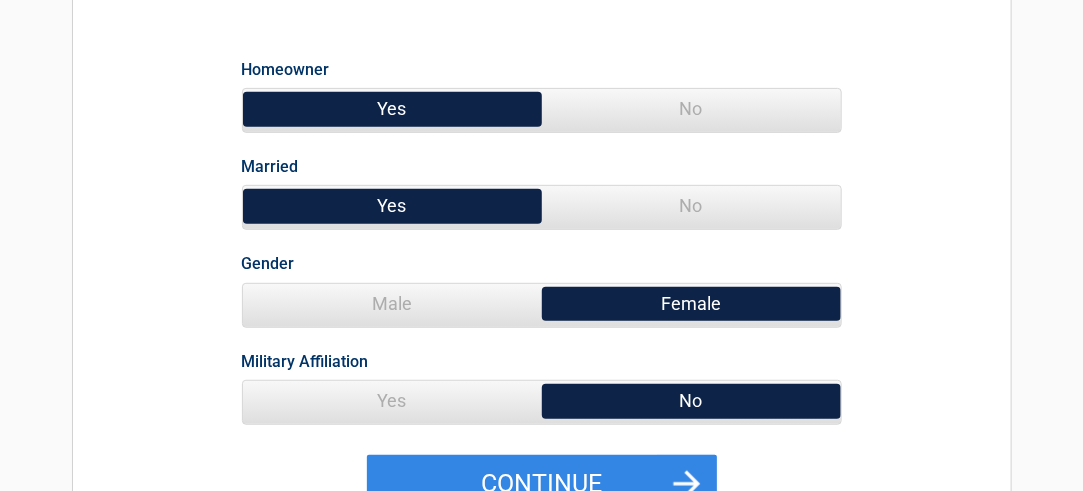 click on "Yes" at bounding box center [392, 109] 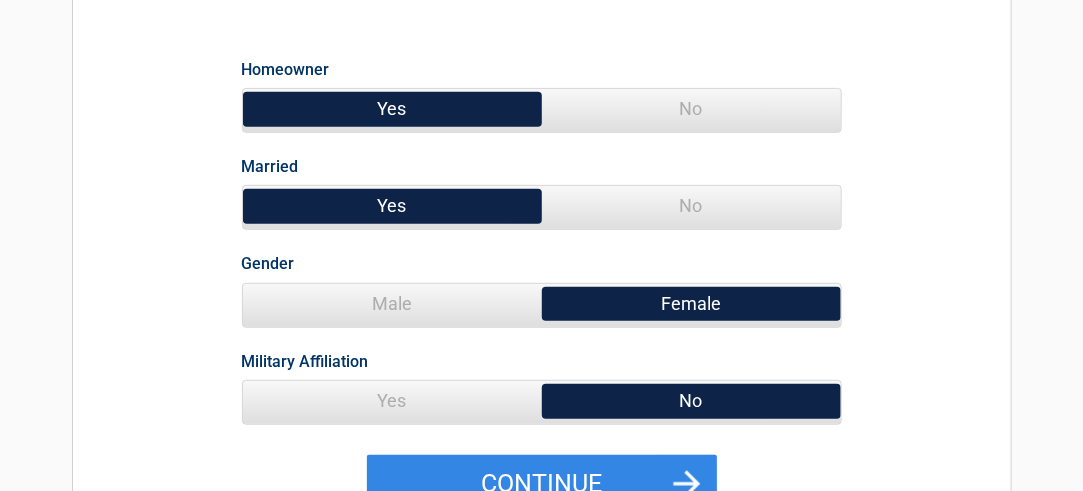 click on "Female" at bounding box center [691, 304] 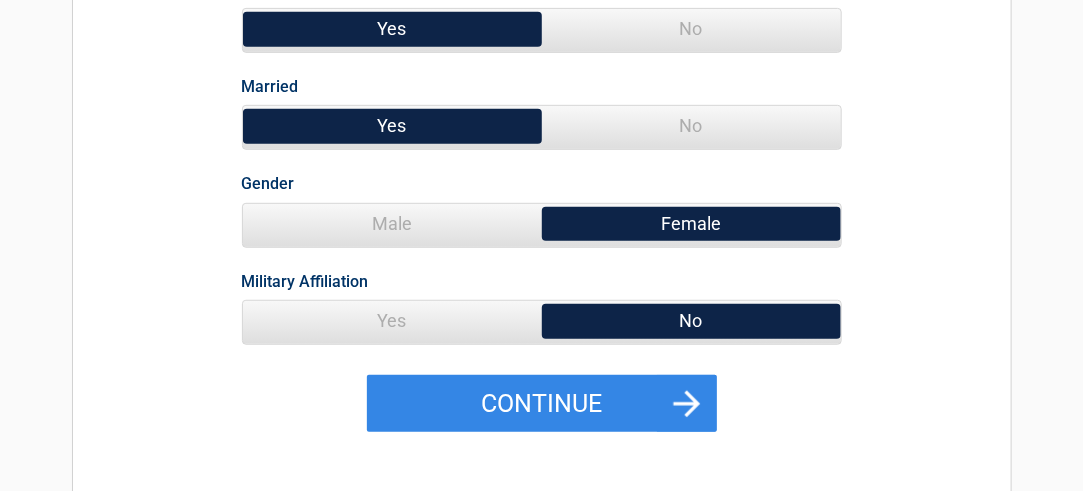 scroll, scrollTop: 445, scrollLeft: 0, axis: vertical 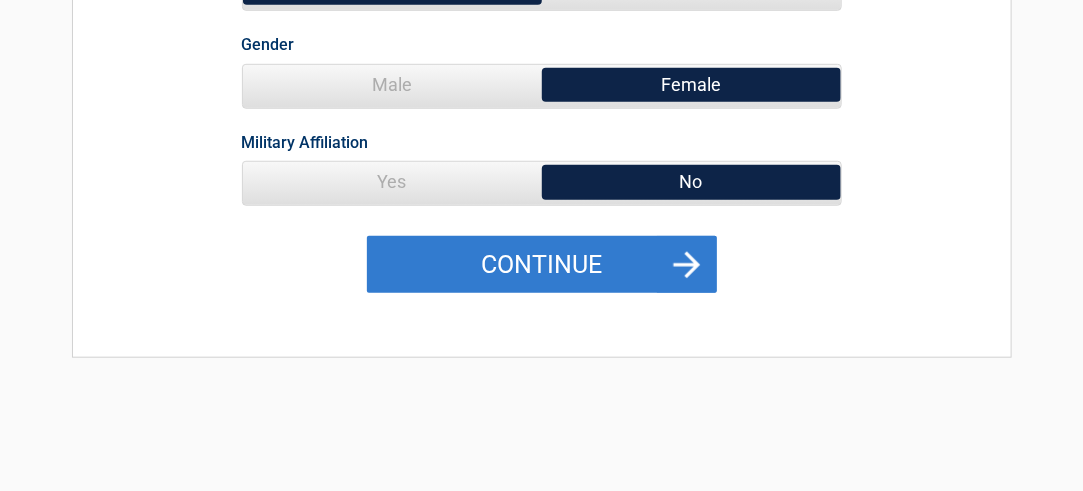 click on "Continue" at bounding box center (542, 265) 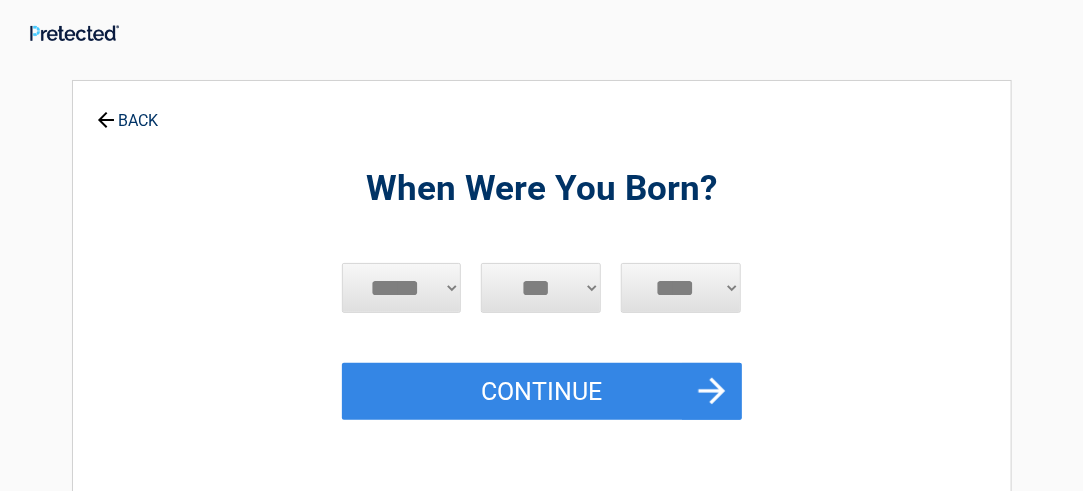 scroll, scrollTop: 0, scrollLeft: 0, axis: both 